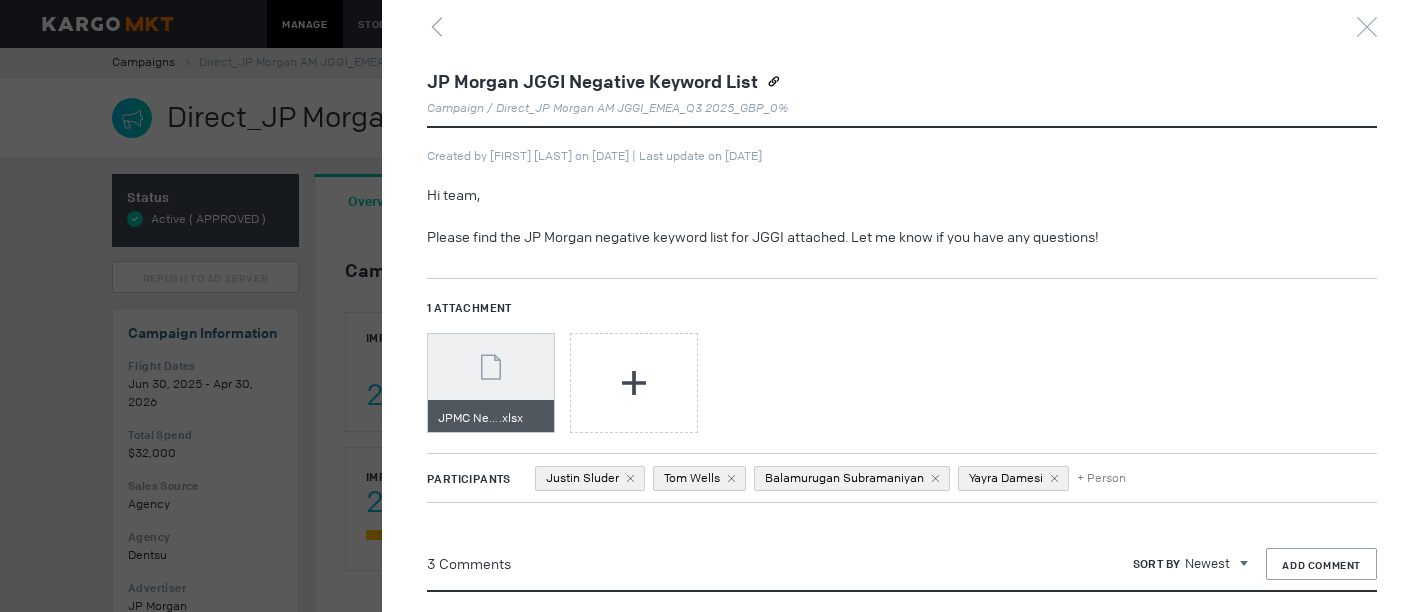scroll, scrollTop: 0, scrollLeft: 0, axis: both 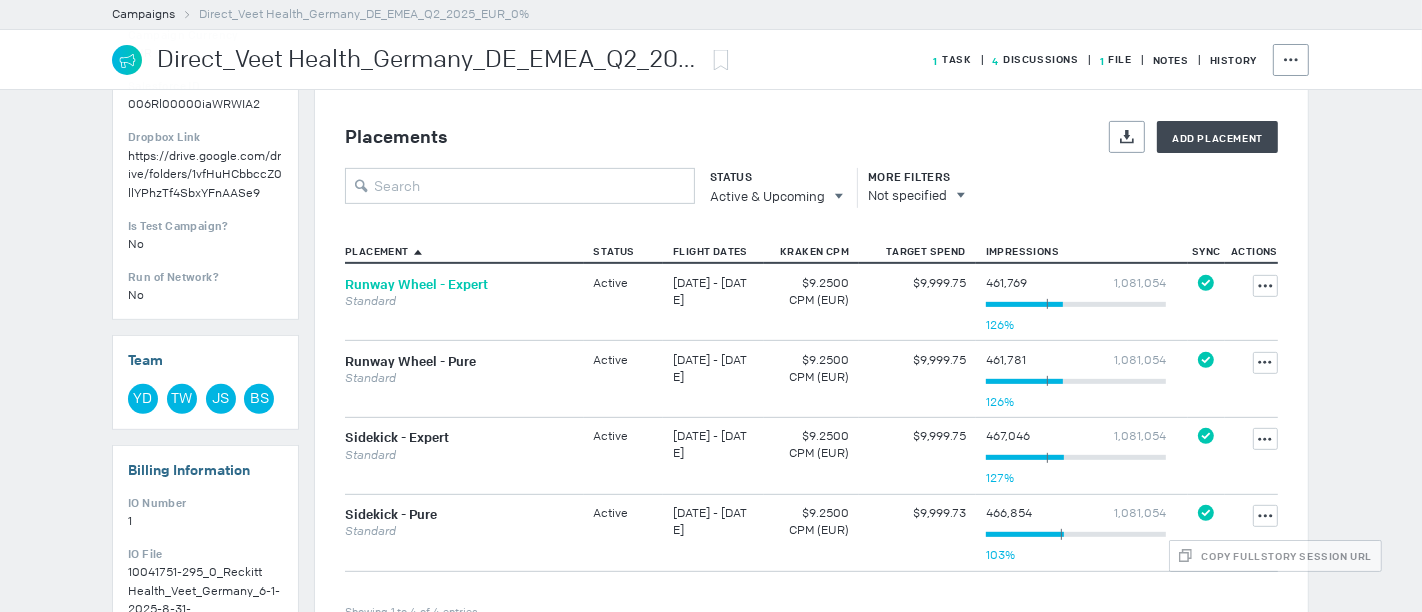 click on "Runway Wheel - Expert" at bounding box center [416, 284] 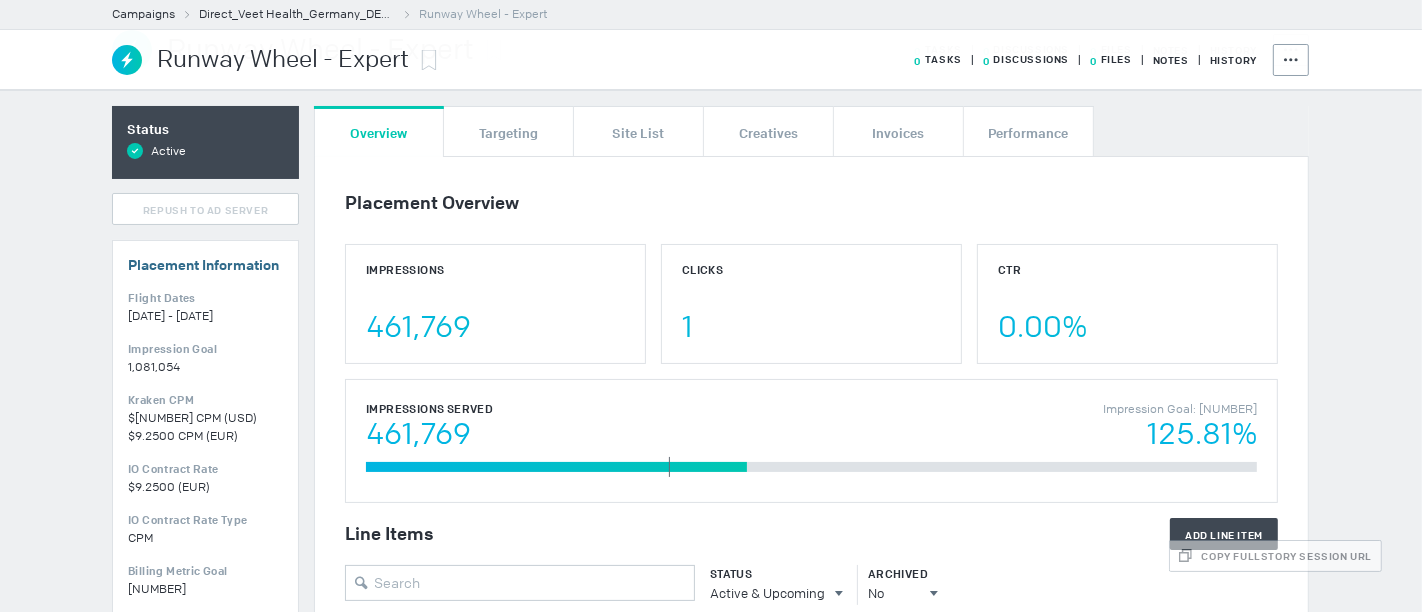 scroll, scrollTop: 383, scrollLeft: 0, axis: vertical 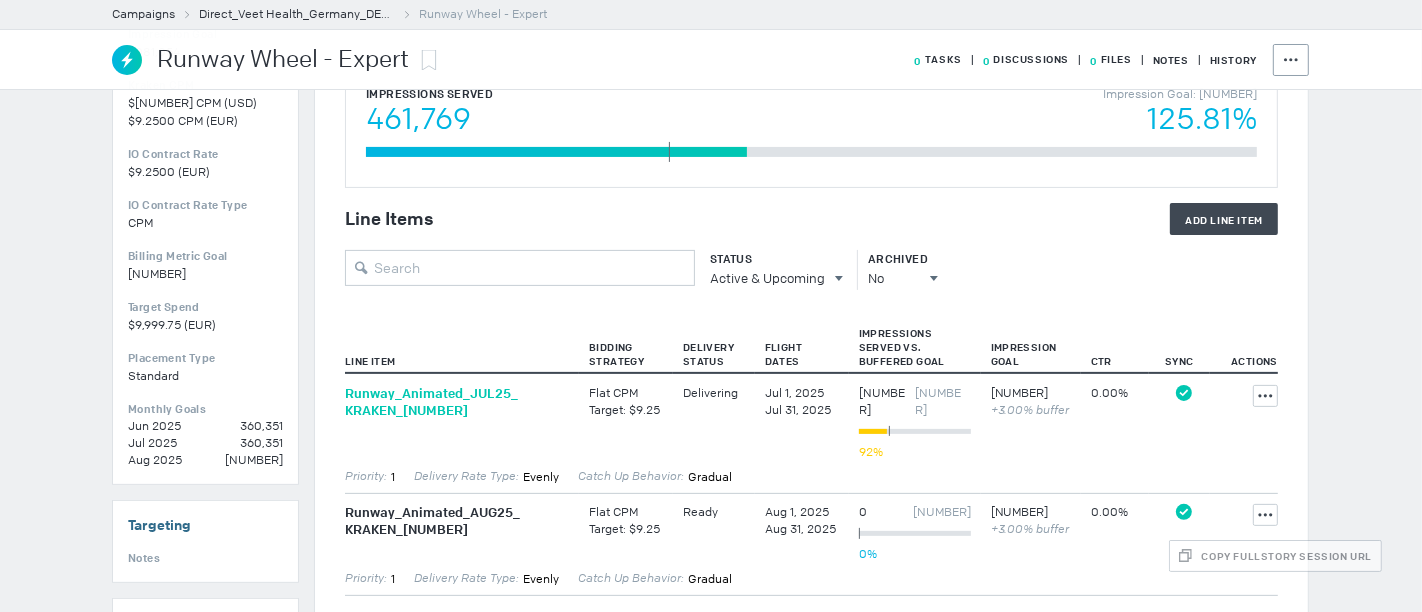 click on "Runway_ Animated_ JUL25_ KRAKEN_ 322335" at bounding box center [457, 402] 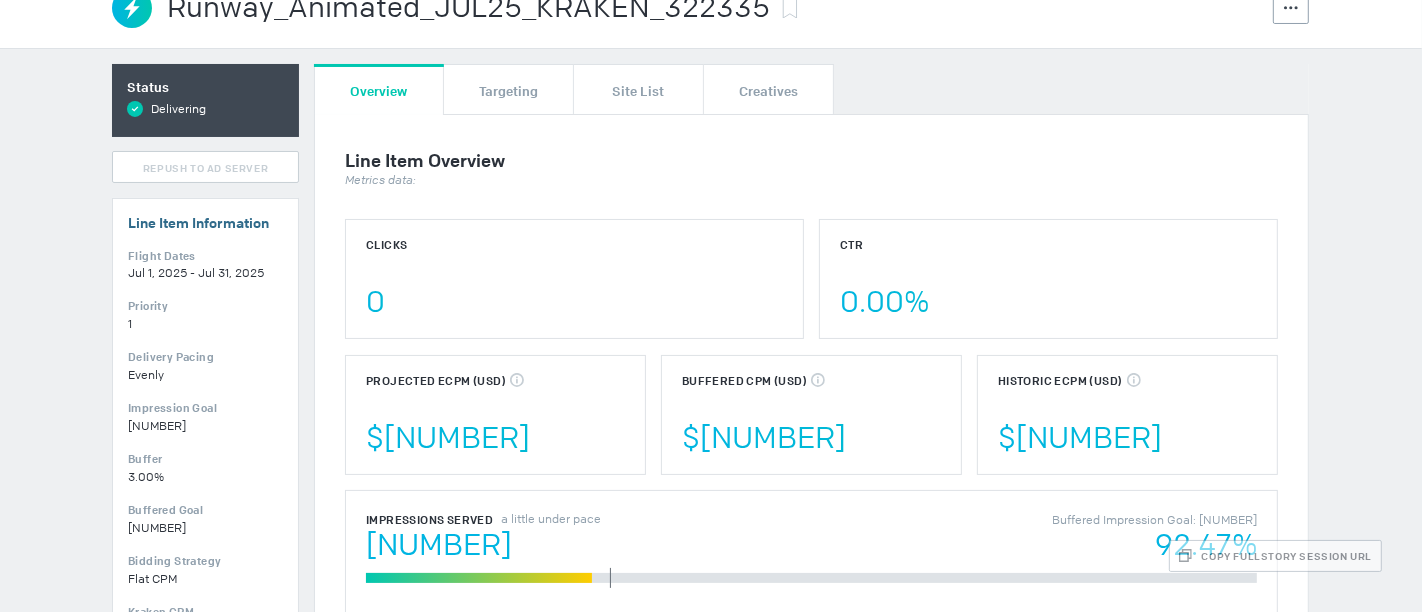 scroll, scrollTop: 0, scrollLeft: 0, axis: both 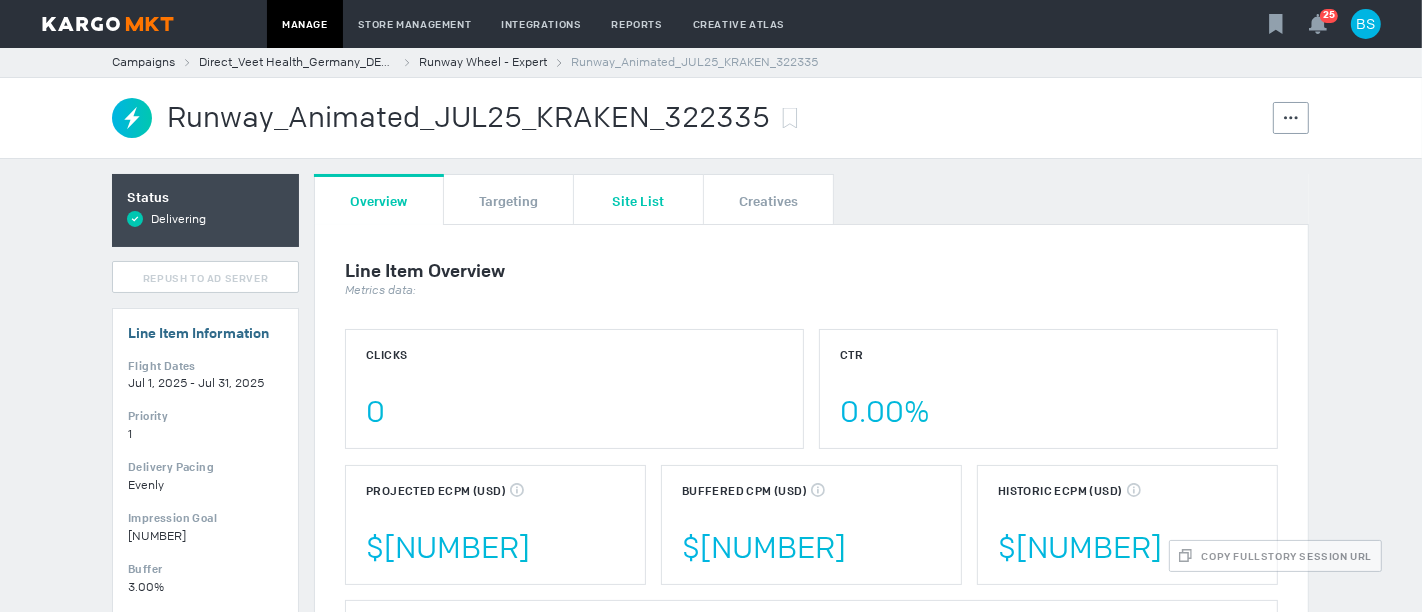 click on "Site List" at bounding box center (639, 199) 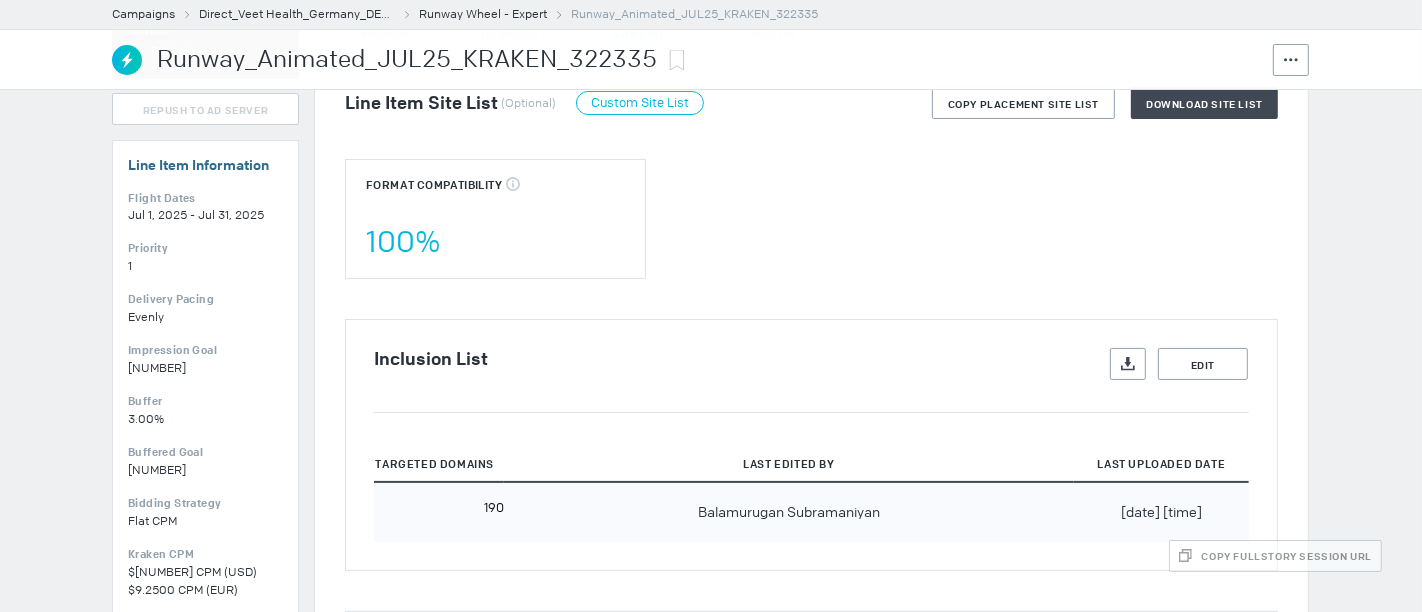 scroll, scrollTop: 175, scrollLeft: 0, axis: vertical 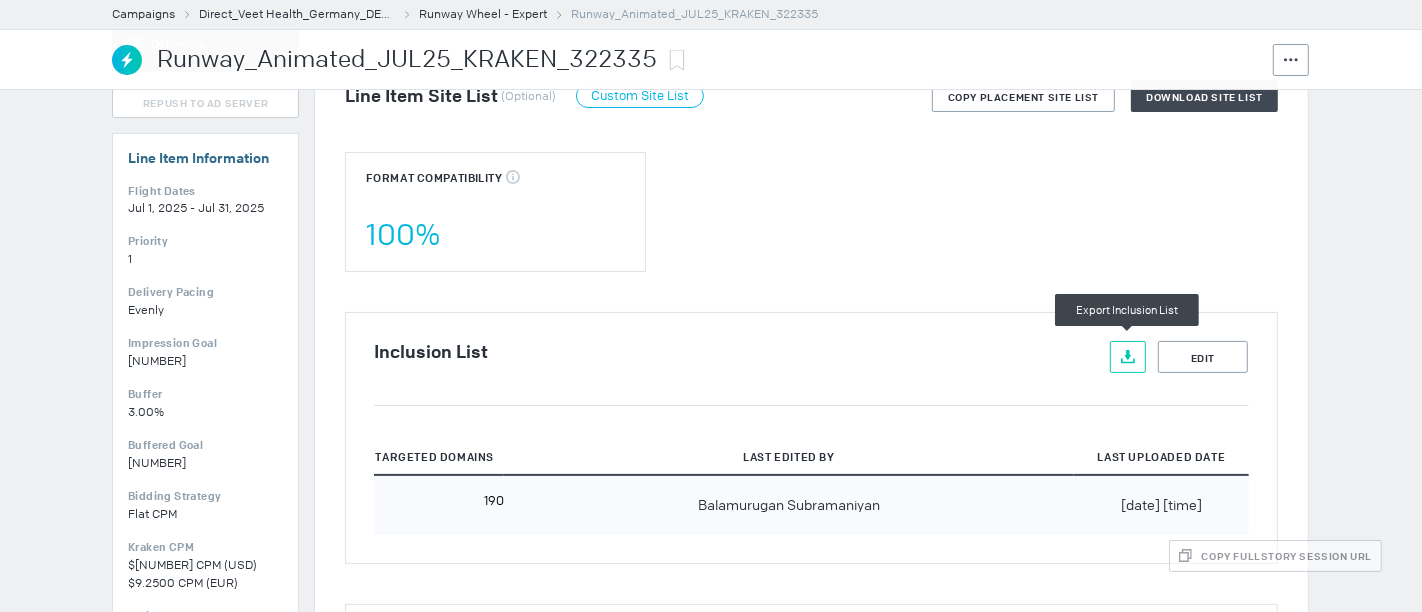 click on "Export Inclusion List" at bounding box center [1128, 357] 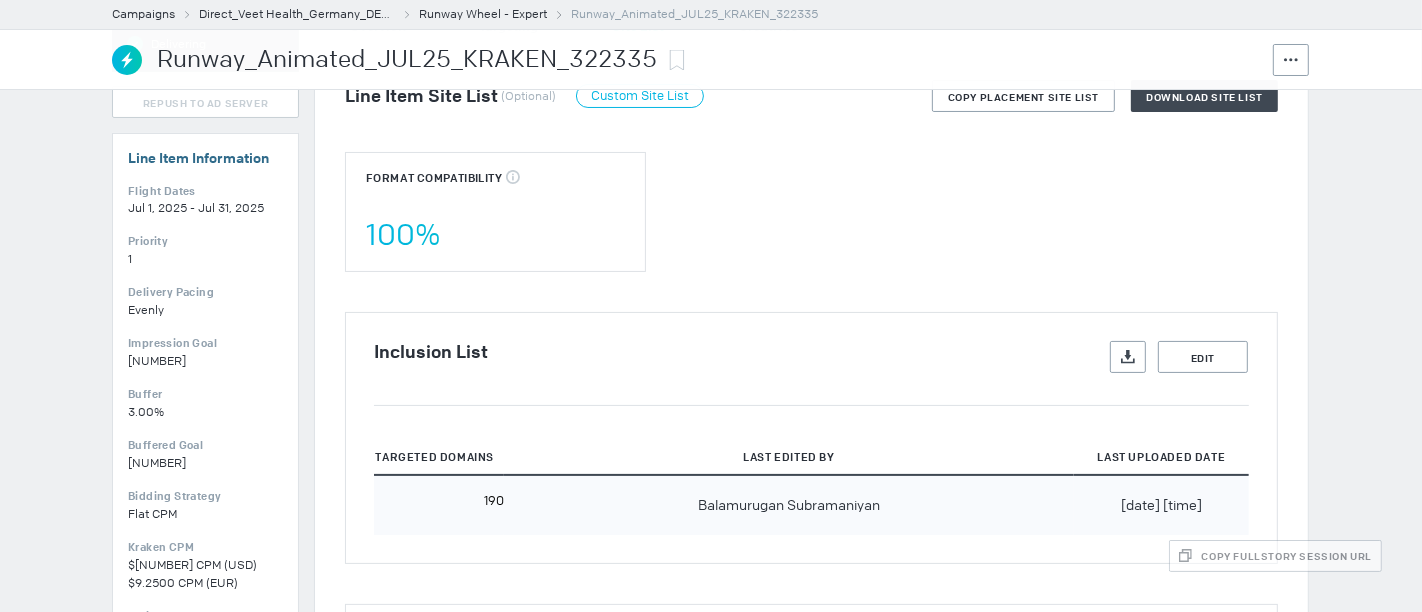 type 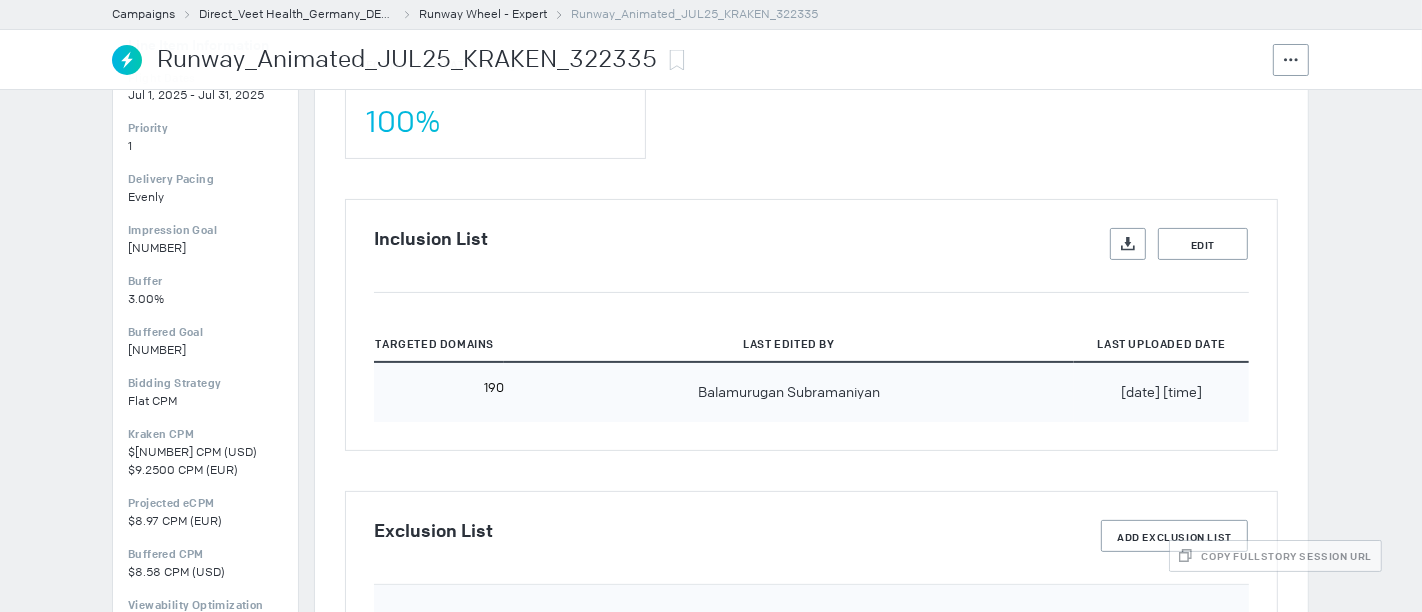 scroll, scrollTop: 542, scrollLeft: 0, axis: vertical 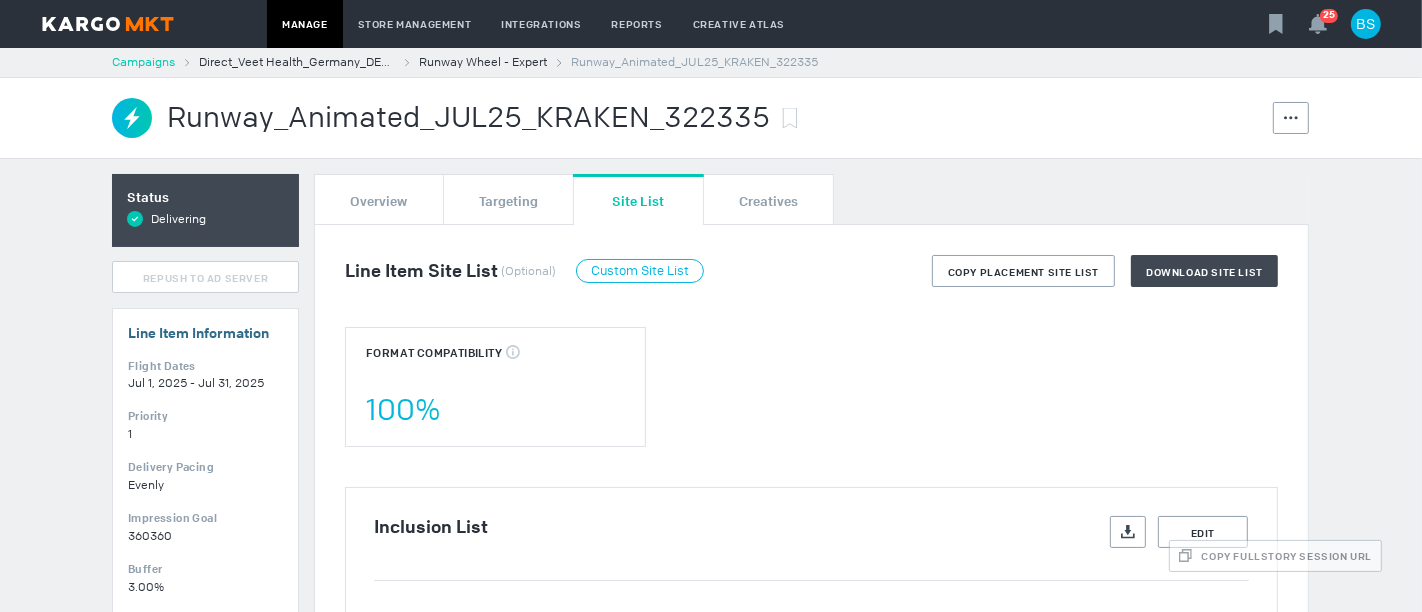 click on "Campaigns" at bounding box center [143, 62] 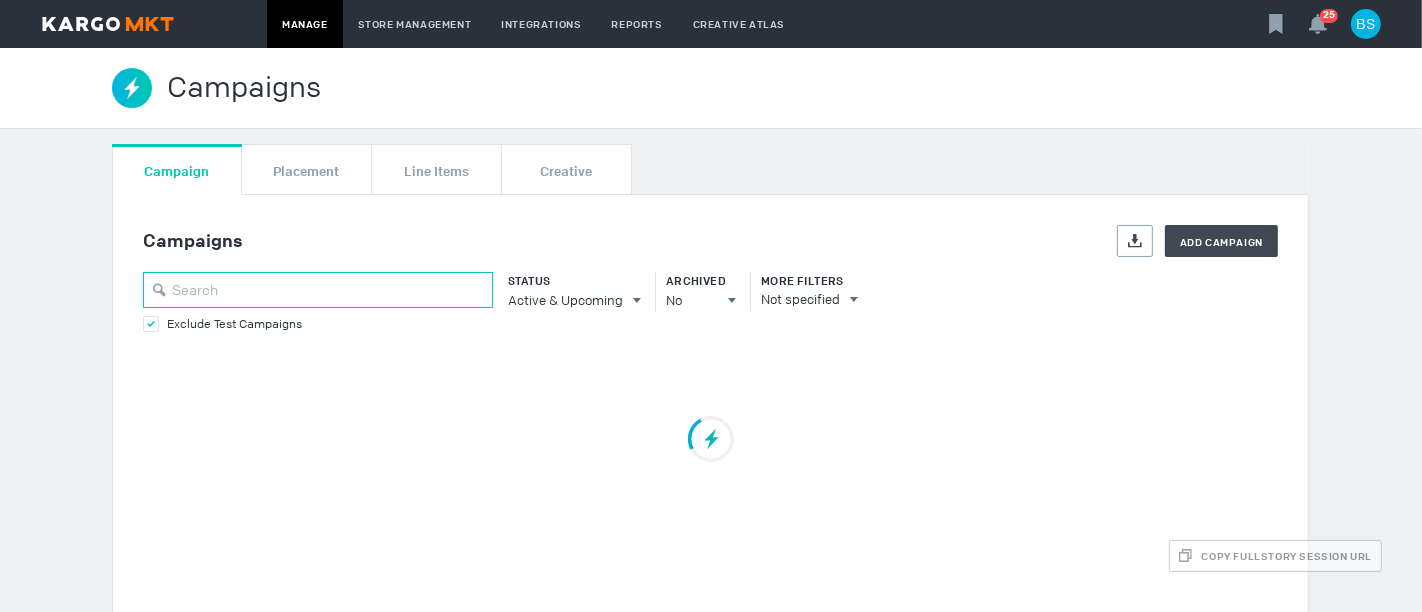 click at bounding box center [318, 290] 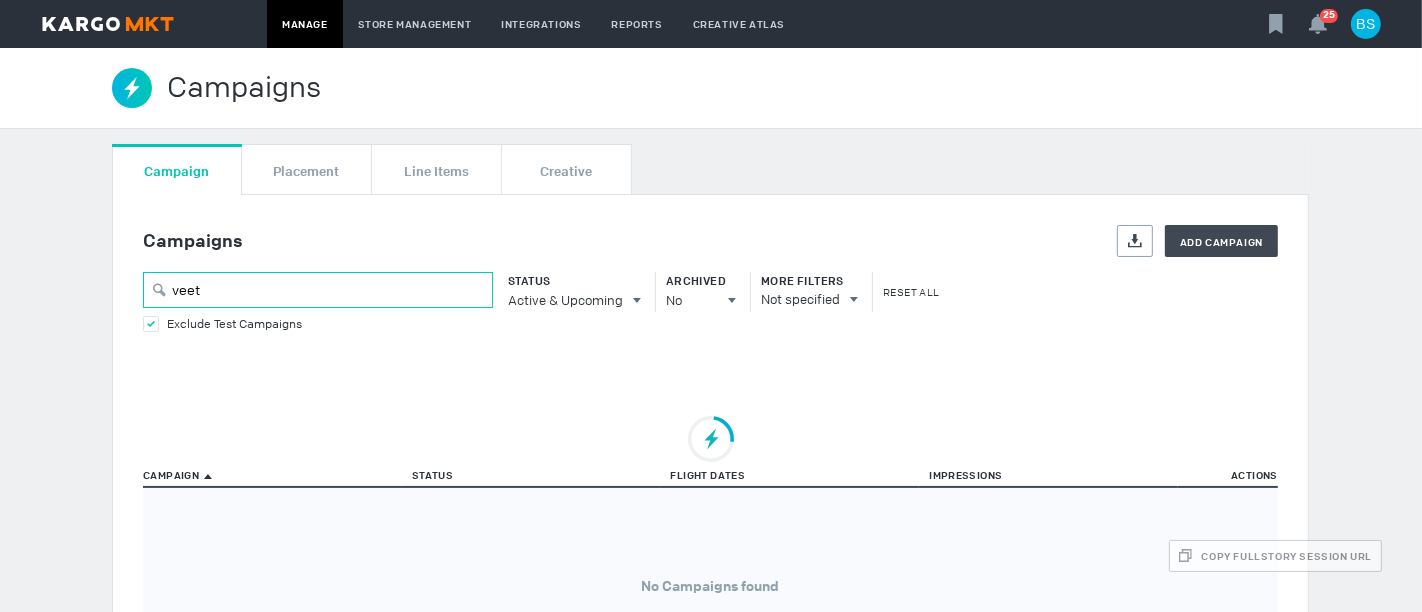 scroll, scrollTop: 0, scrollLeft: 0, axis: both 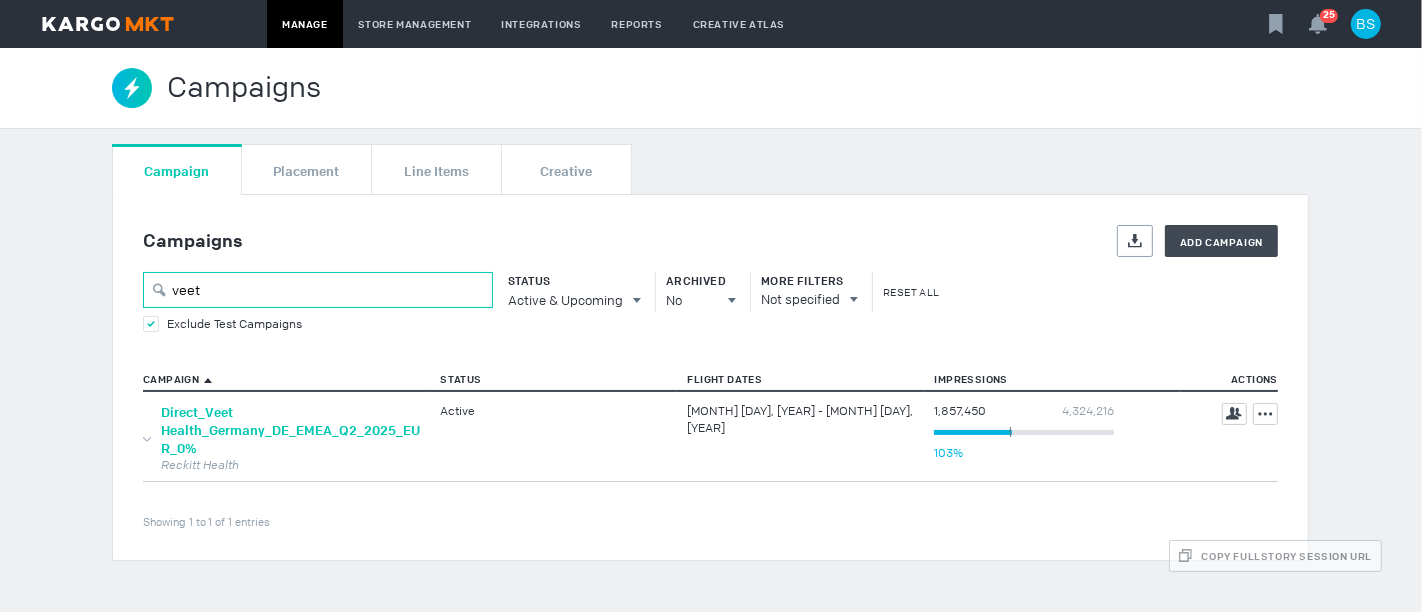 type on "veet" 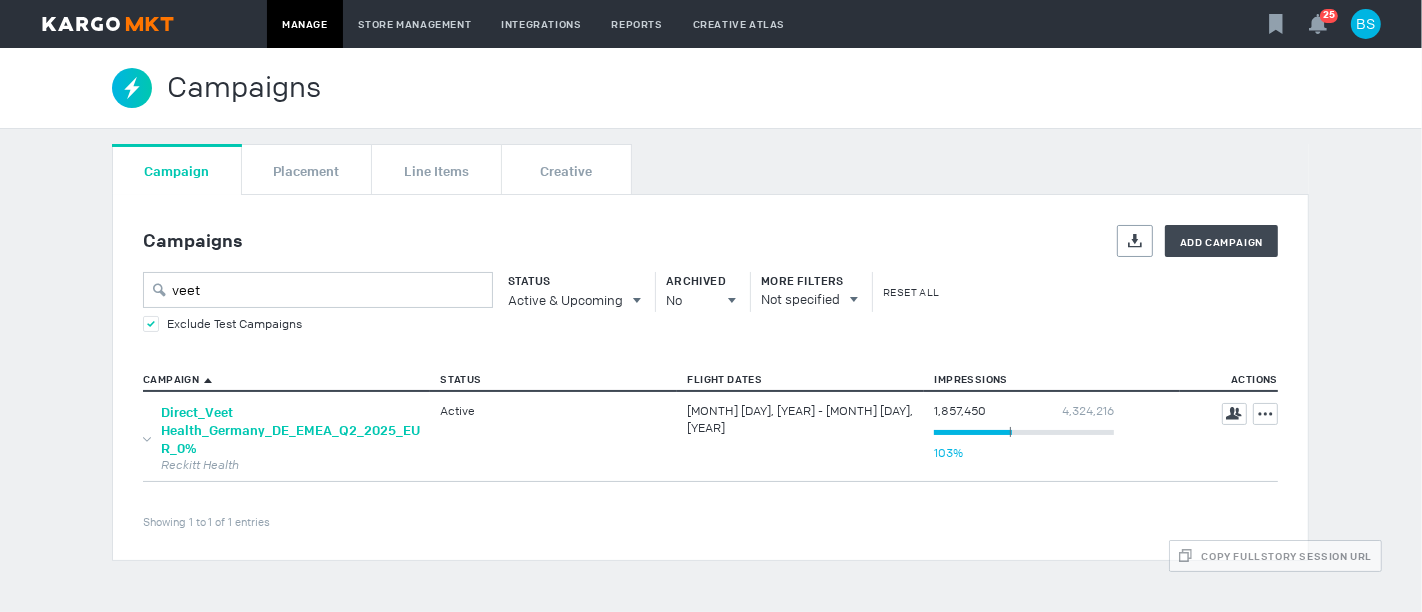 click on "Direct_Veet Health_Germany_DE_EMEA_Q2_2025_EUR_0%" at bounding box center (290, 430) 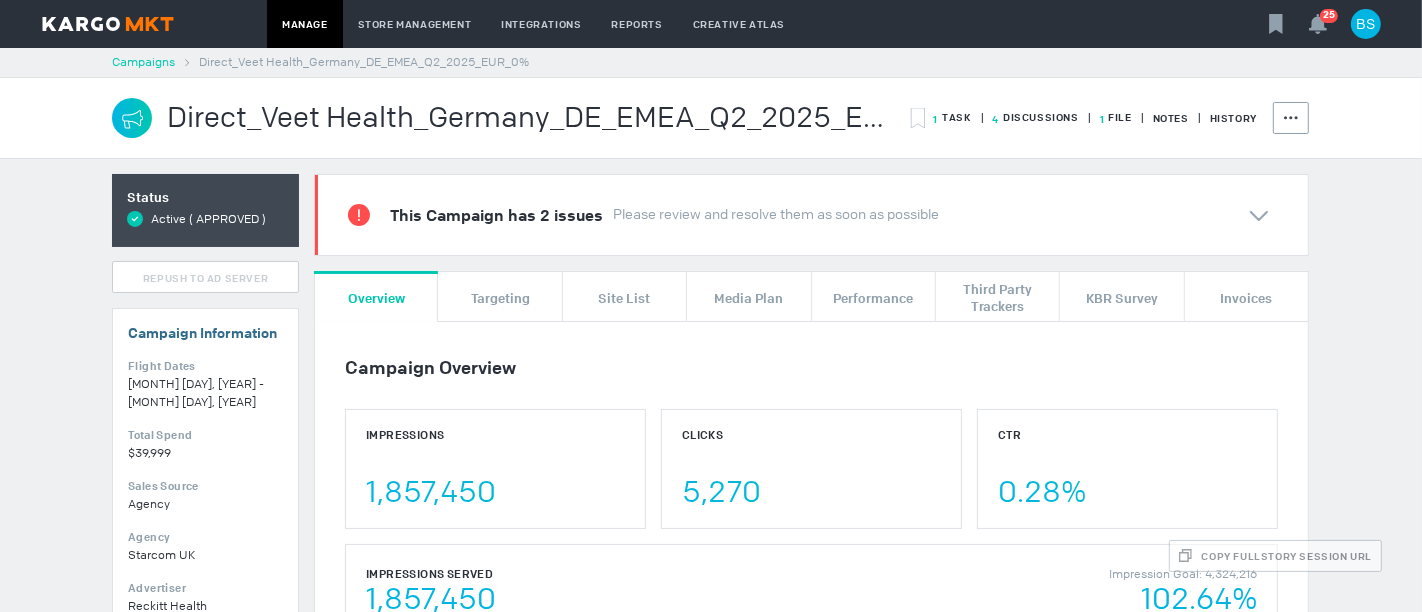 click on "Campaigns" at bounding box center [143, 62] 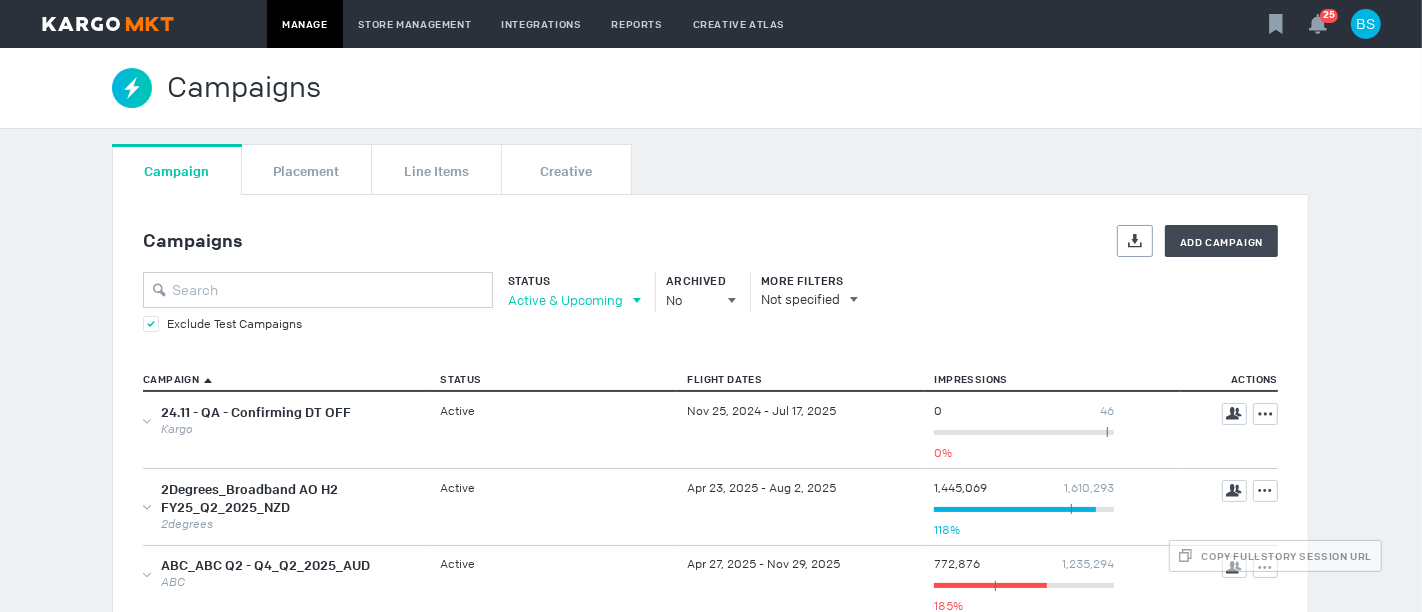 click on "Active & Upcoming" at bounding box center [565, 300] 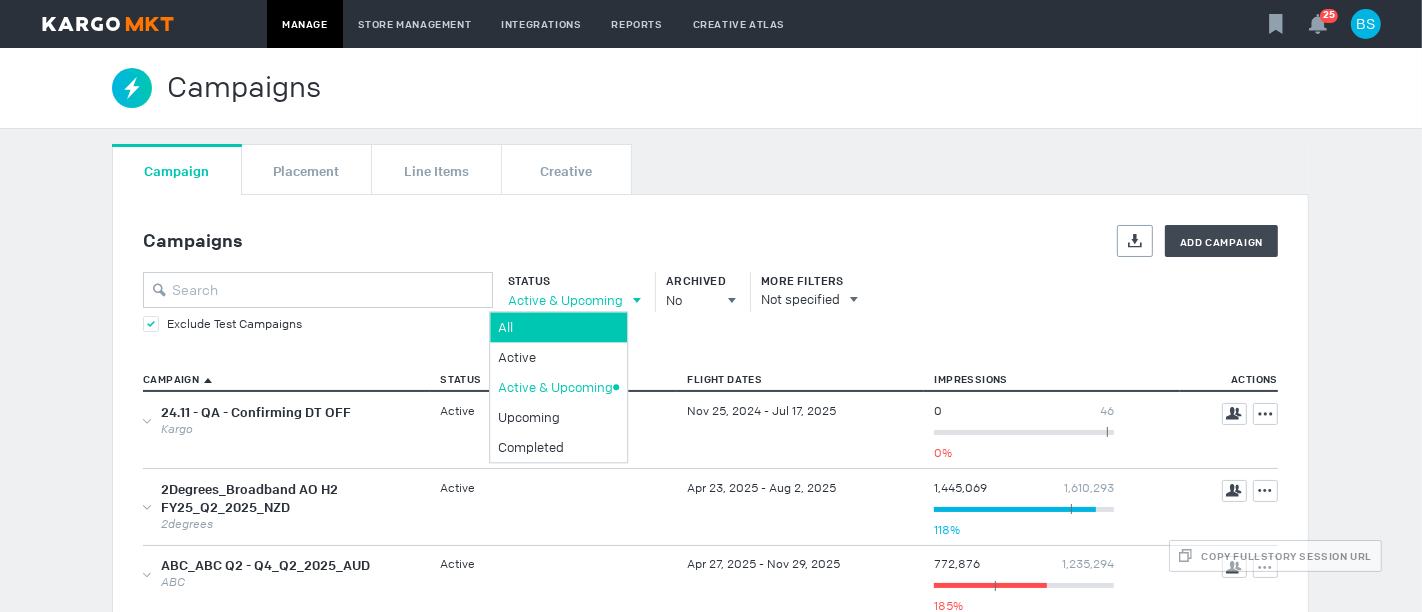 click on "All" at bounding box center [555, 327] 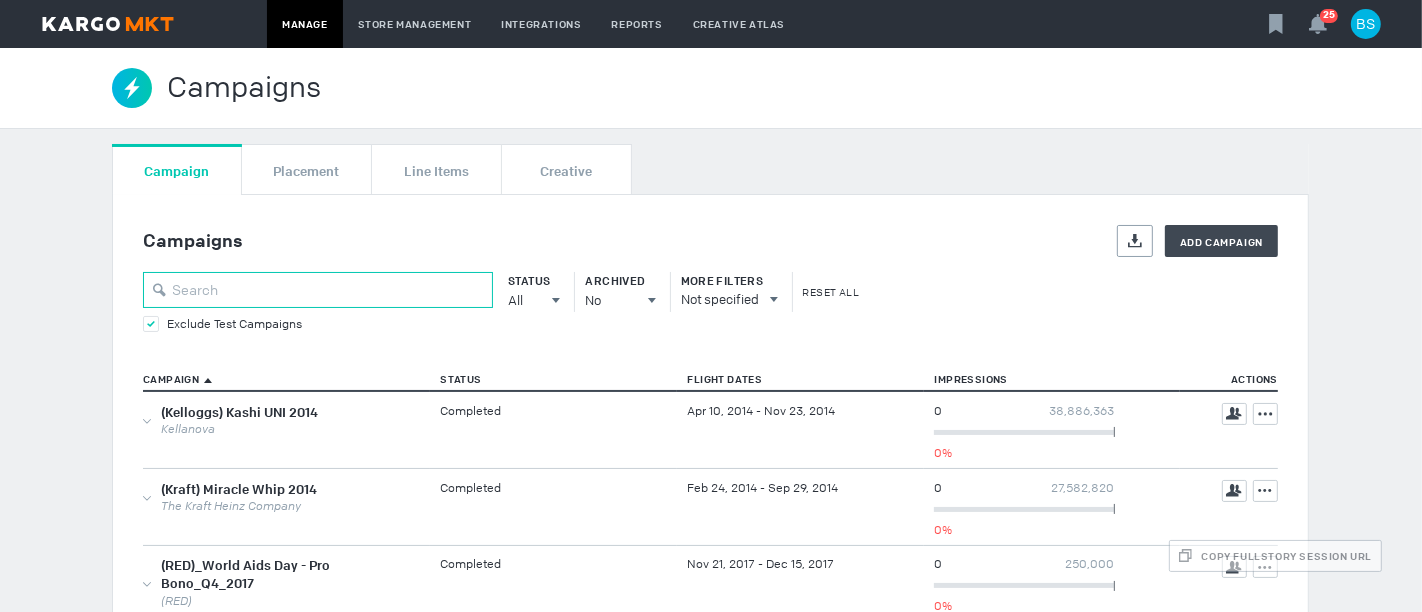 click at bounding box center (318, 290) 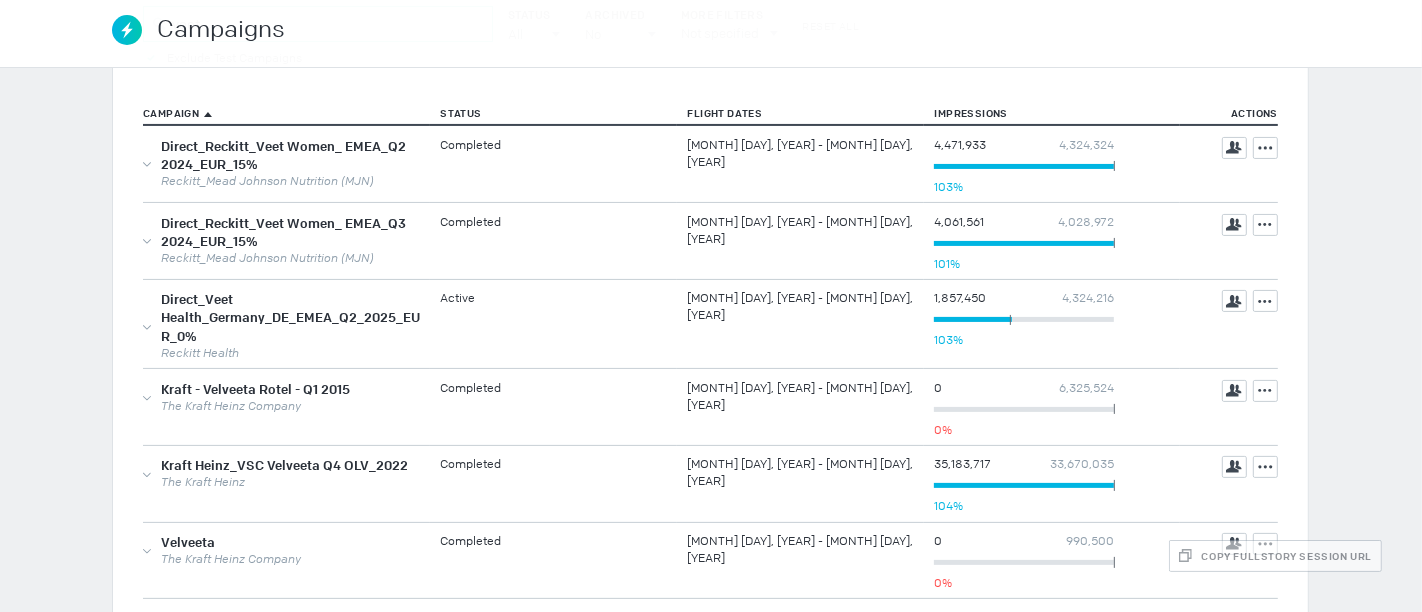 scroll, scrollTop: 265, scrollLeft: 0, axis: vertical 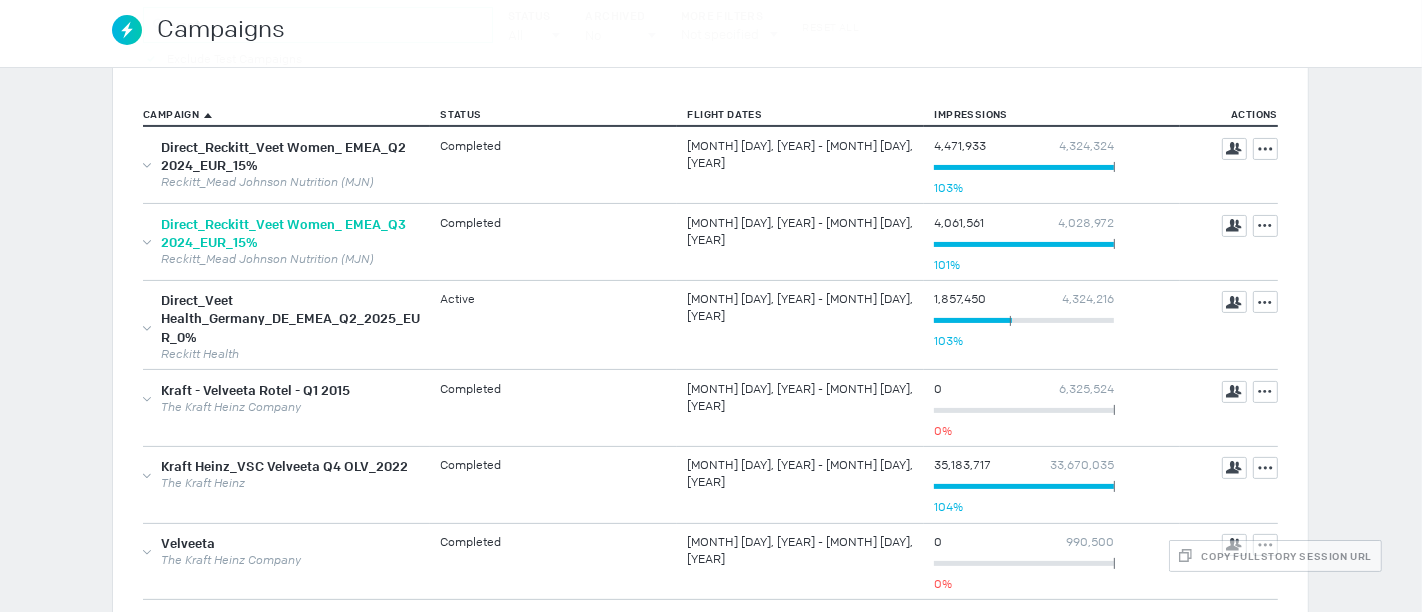 type on "veet" 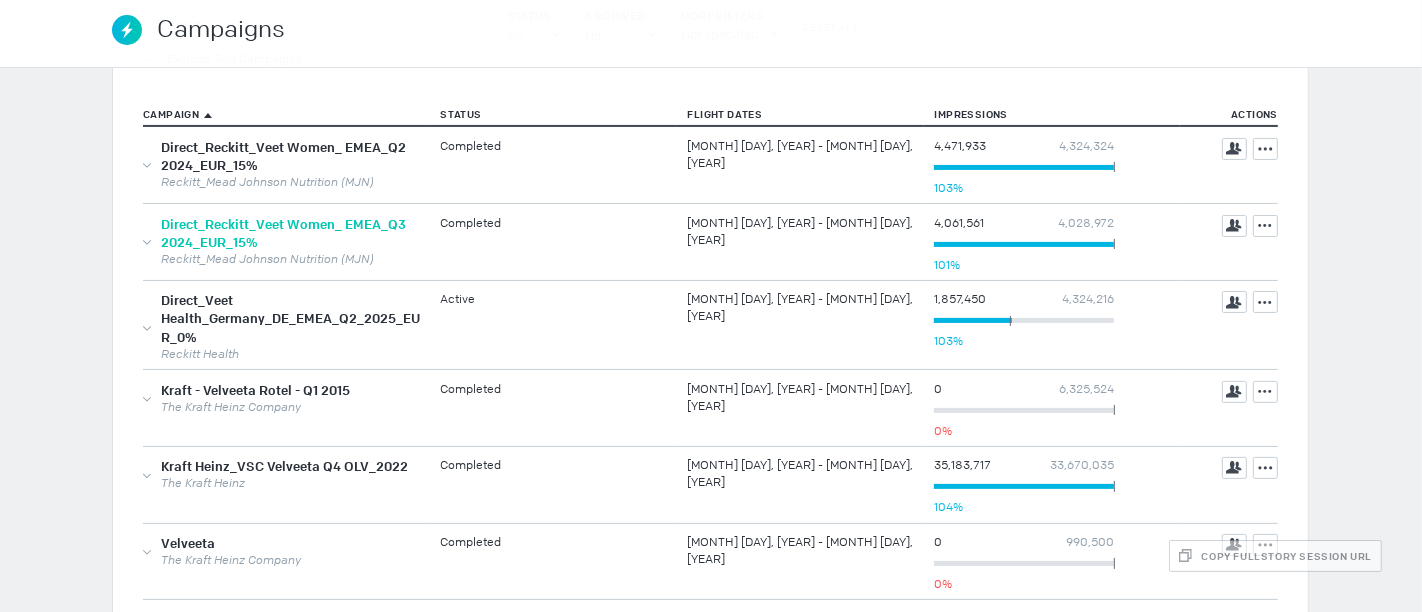 click on "Direct_Reckitt_Veet Women_ EMEA_Q3 2024_EUR_15%" at bounding box center [283, 233] 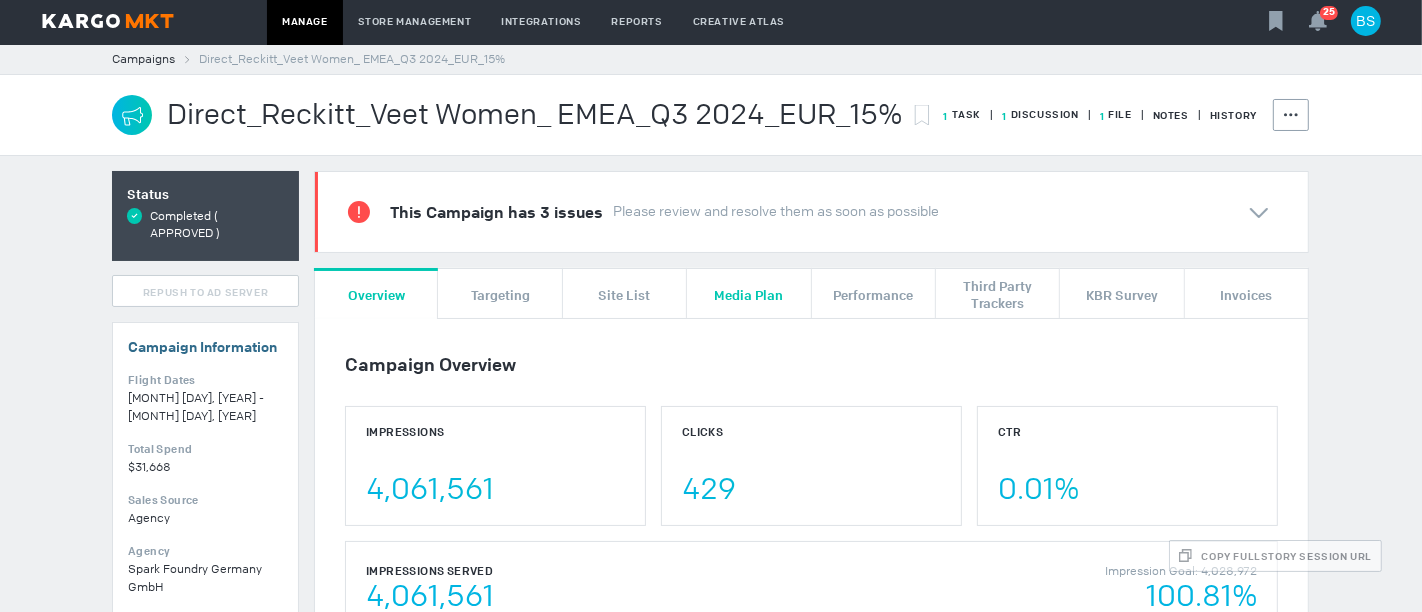 scroll, scrollTop: 0, scrollLeft: 0, axis: both 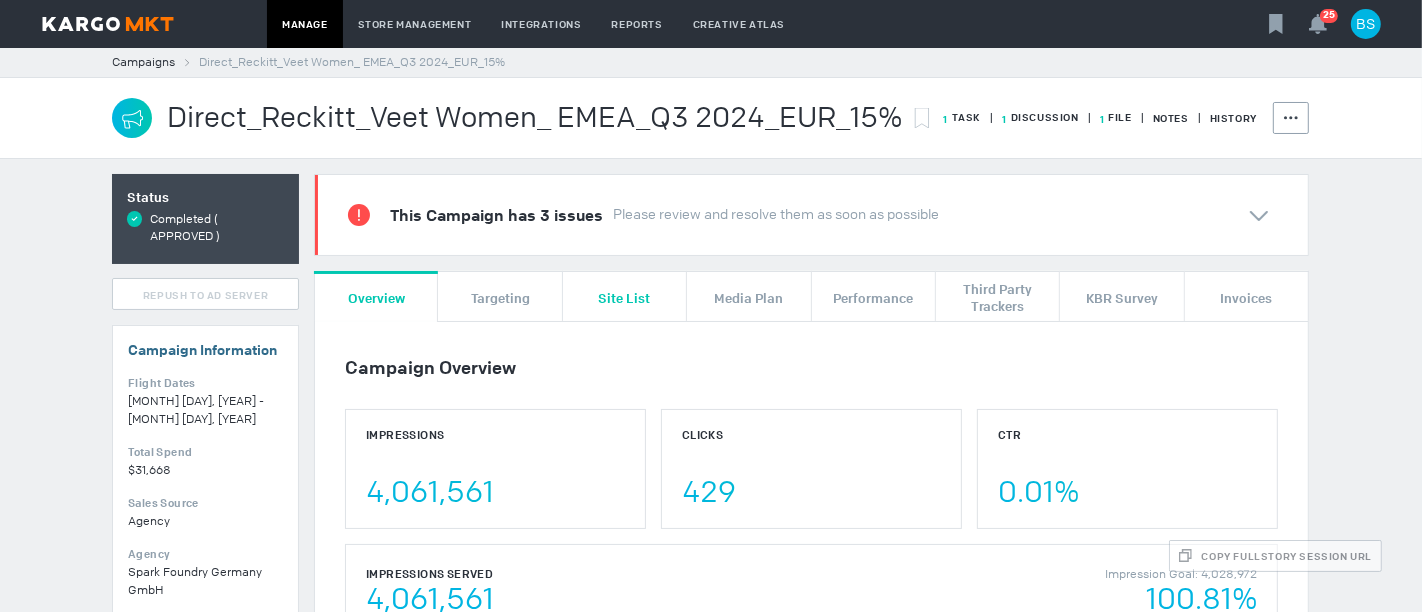 click on "Site List" at bounding box center (624, 297) 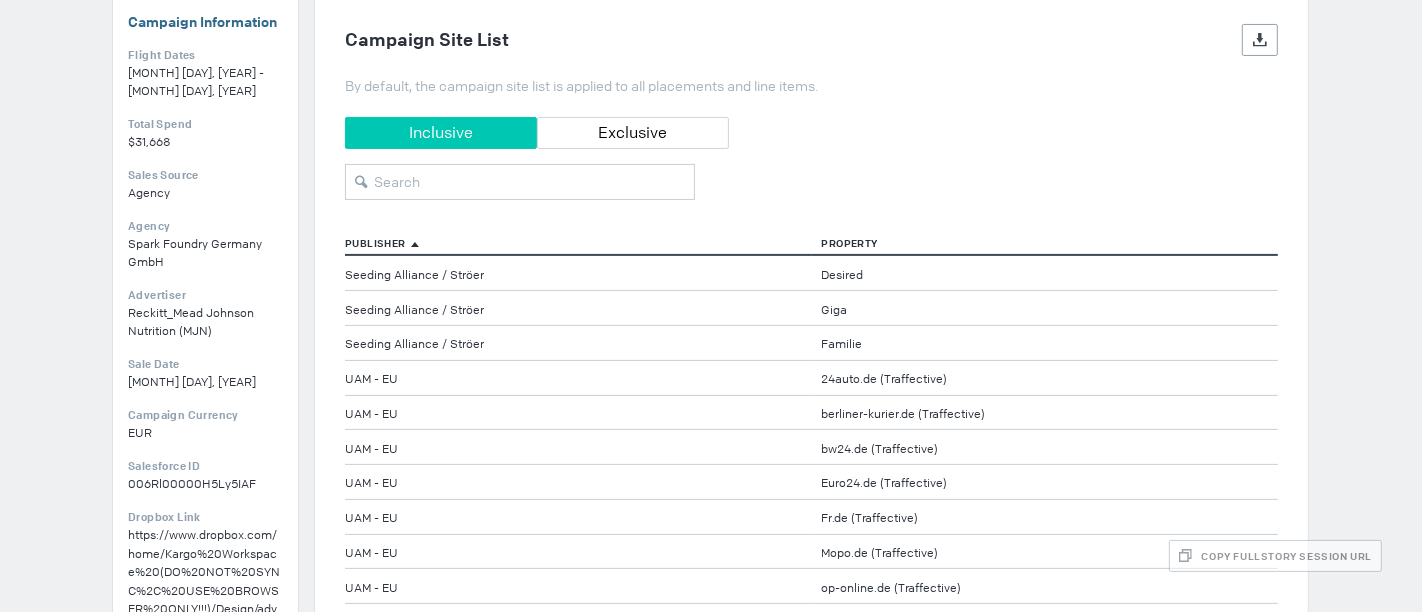 scroll, scrollTop: 0, scrollLeft: 0, axis: both 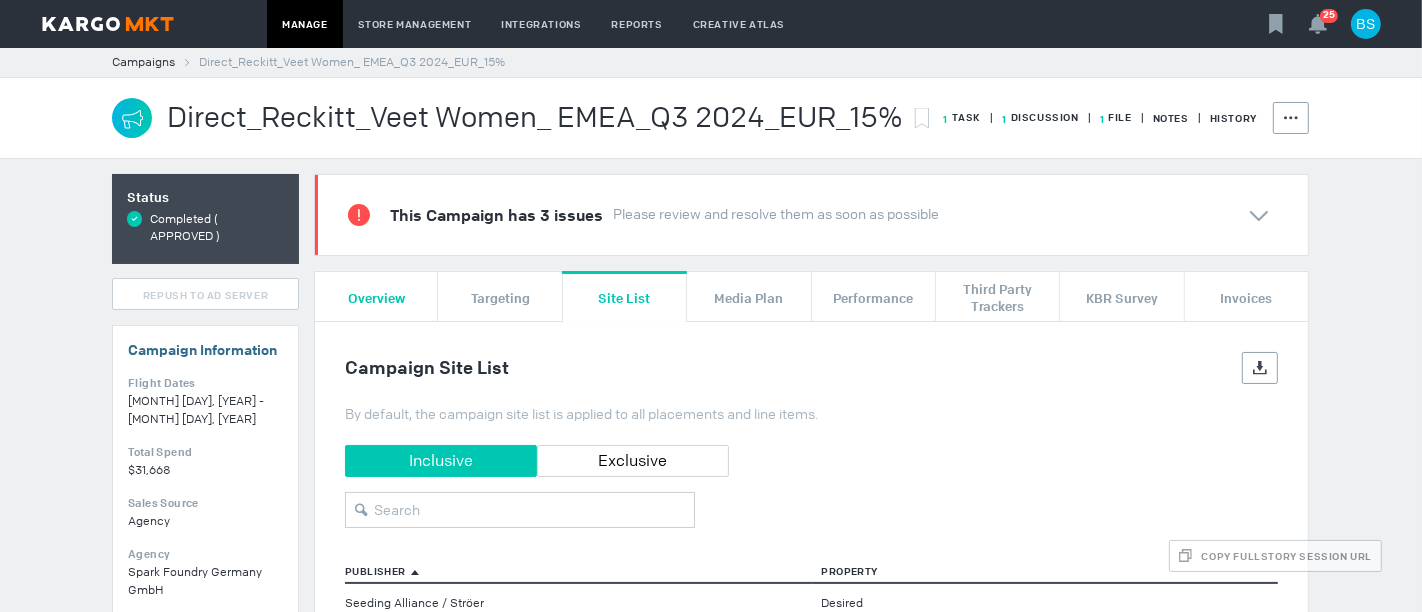 click on "Overview" at bounding box center (376, 296) 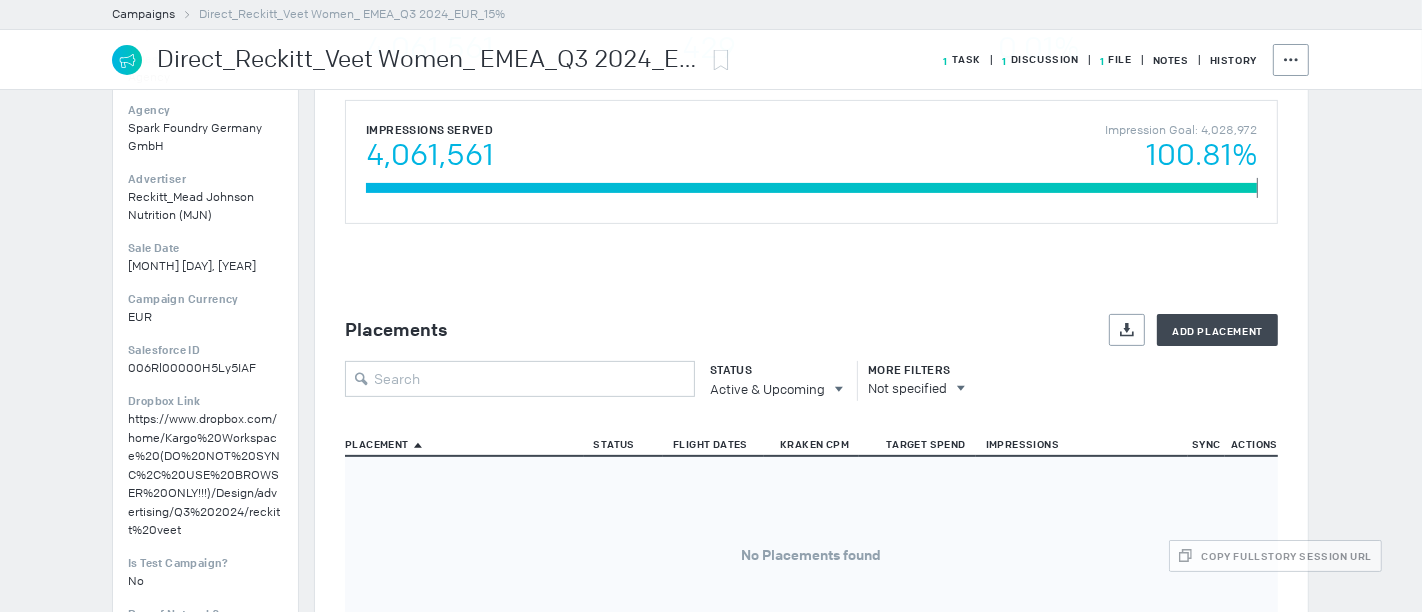 scroll, scrollTop: 446, scrollLeft: 0, axis: vertical 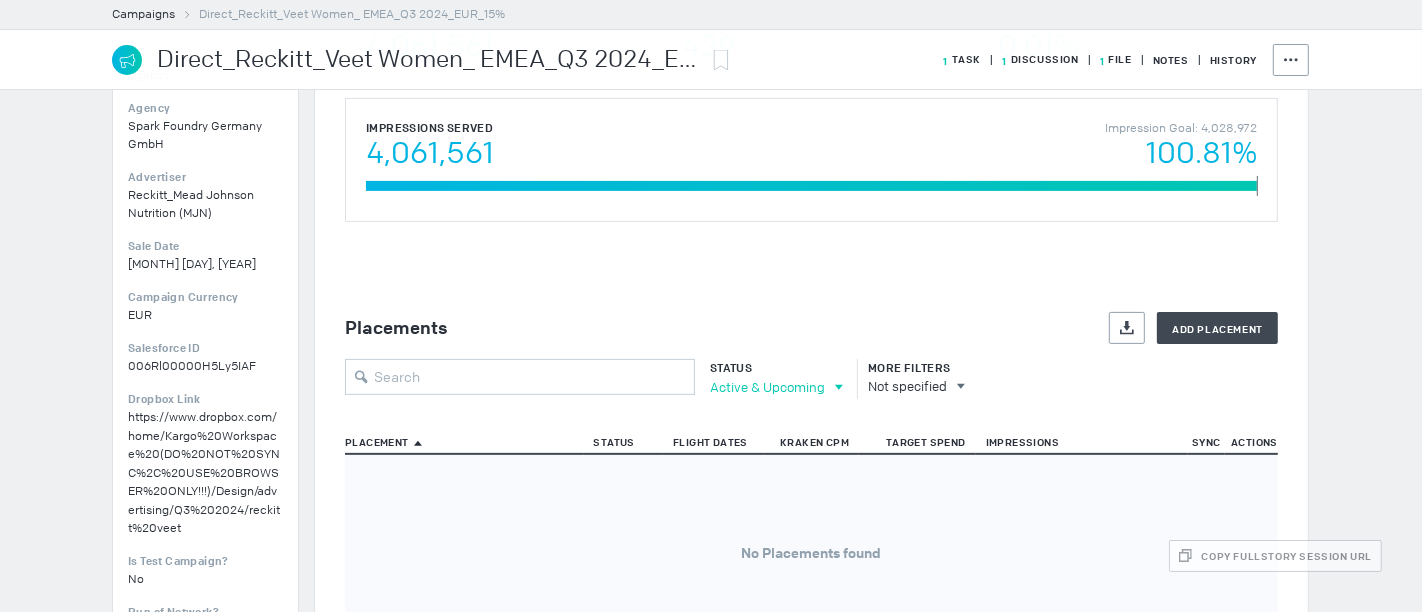 click on "Active & Upcoming" at bounding box center [767, 387] 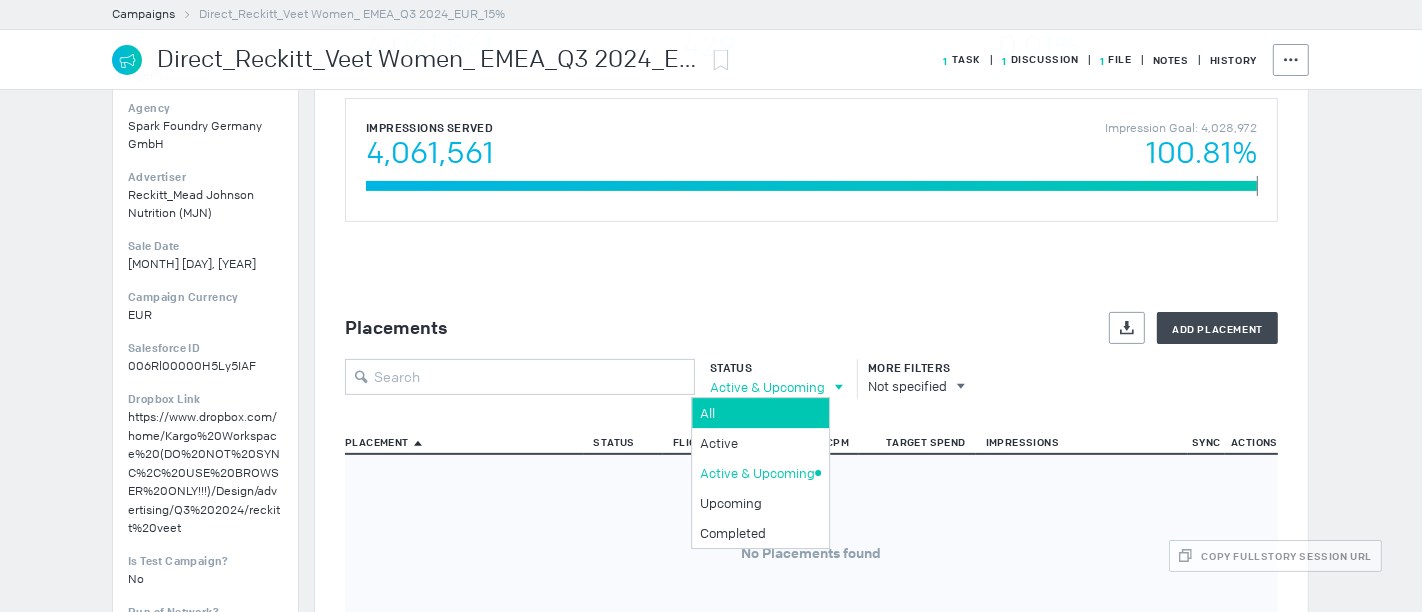 click on "All" at bounding box center [757, 413] 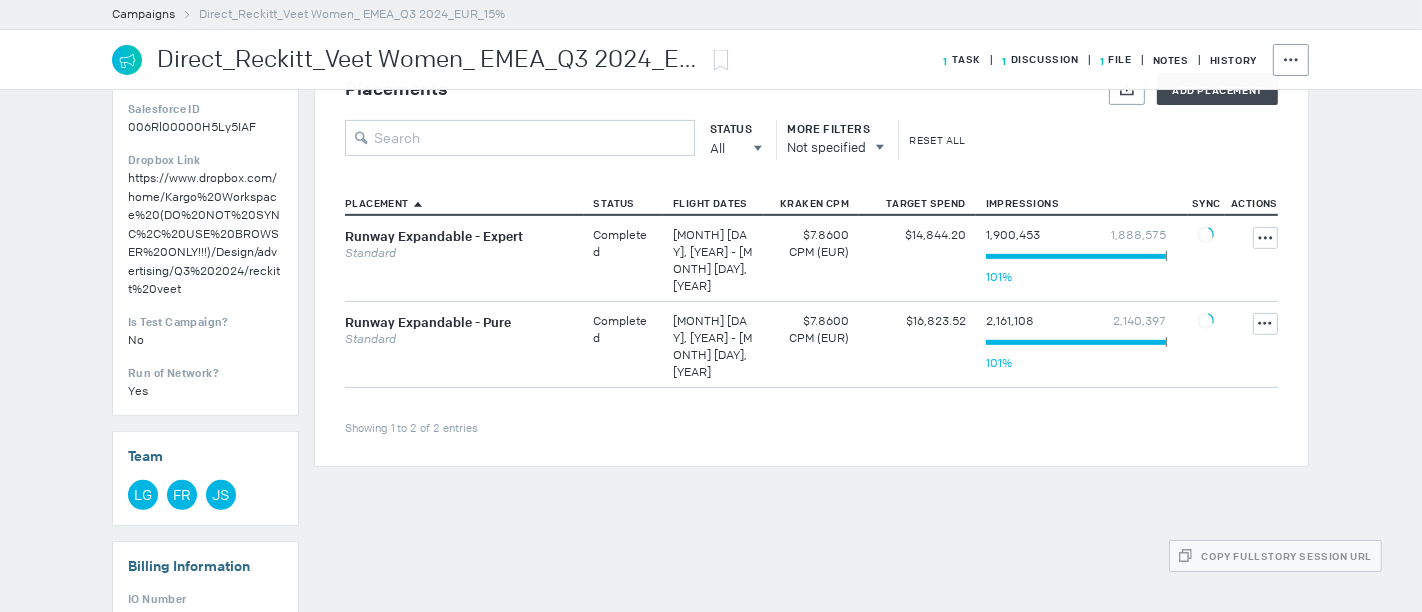scroll, scrollTop: 688, scrollLeft: 0, axis: vertical 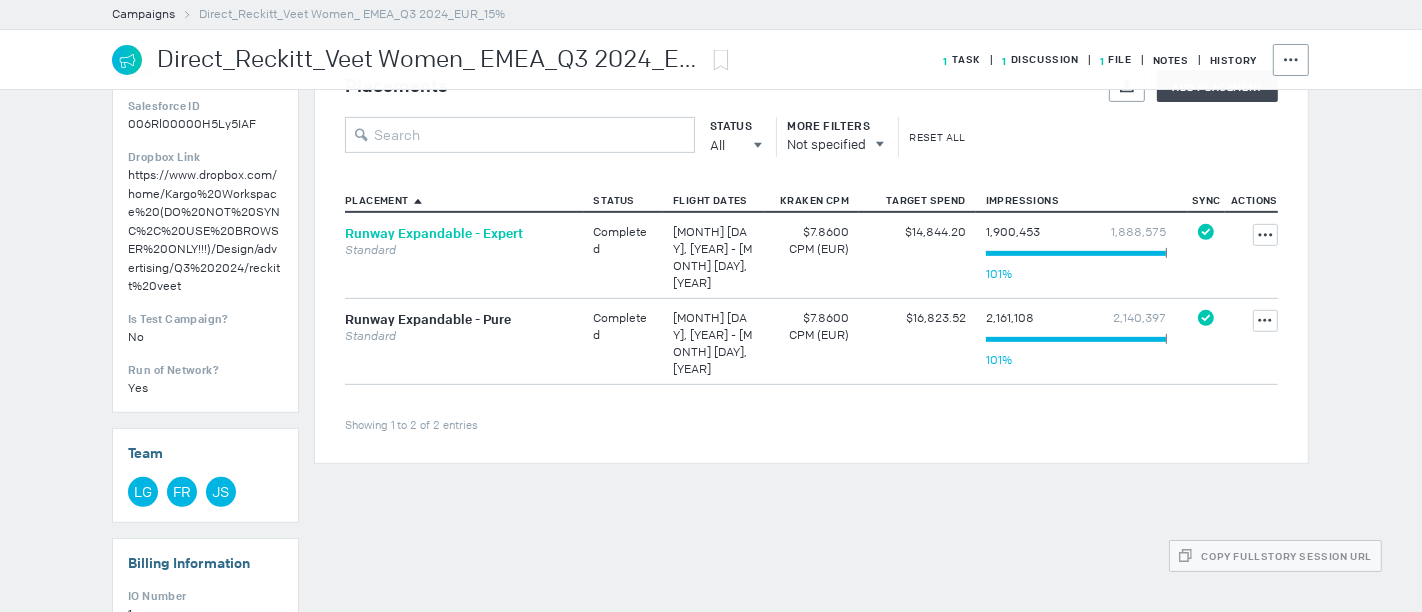 click on "Runway Expandable - Expert" at bounding box center (434, 233) 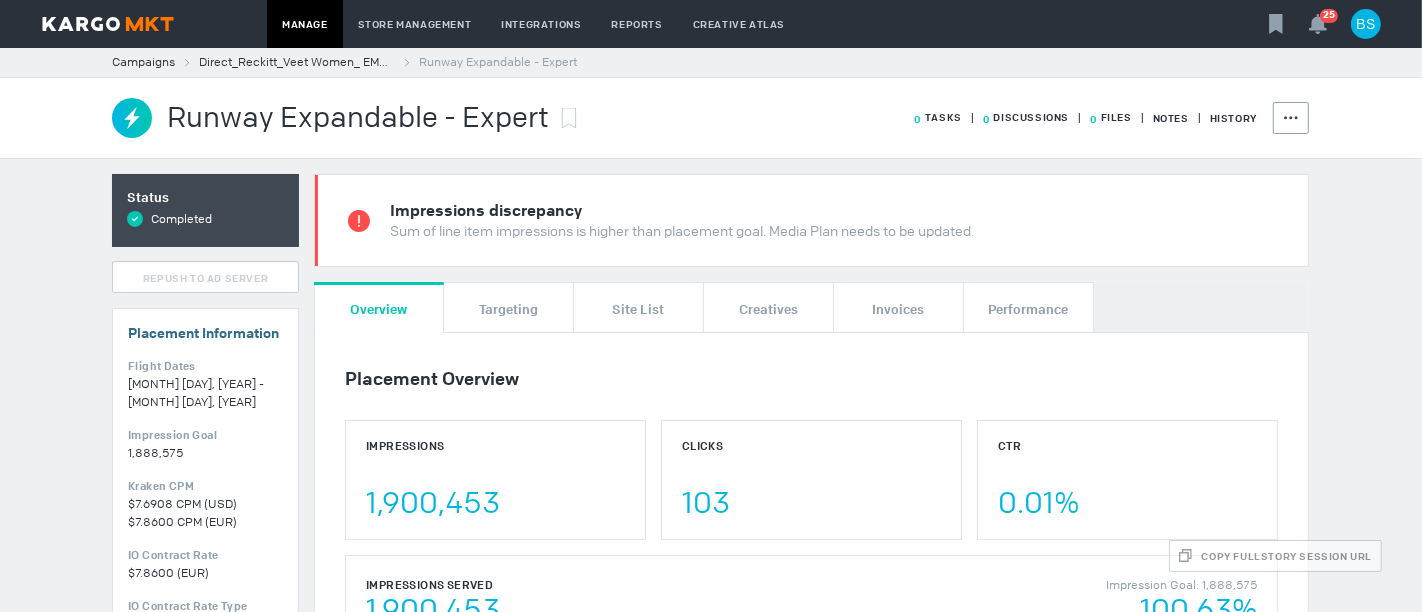 scroll, scrollTop: 451, scrollLeft: 0, axis: vertical 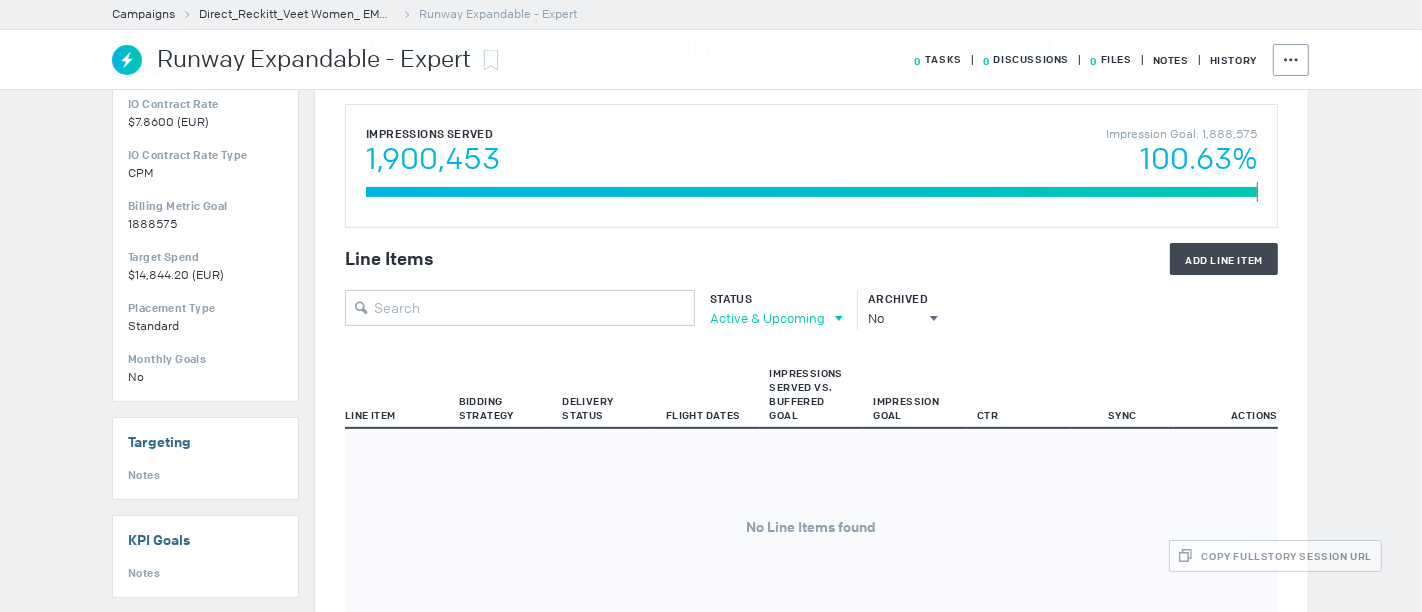 click on "Active & Upcoming" at bounding box center [767, 318] 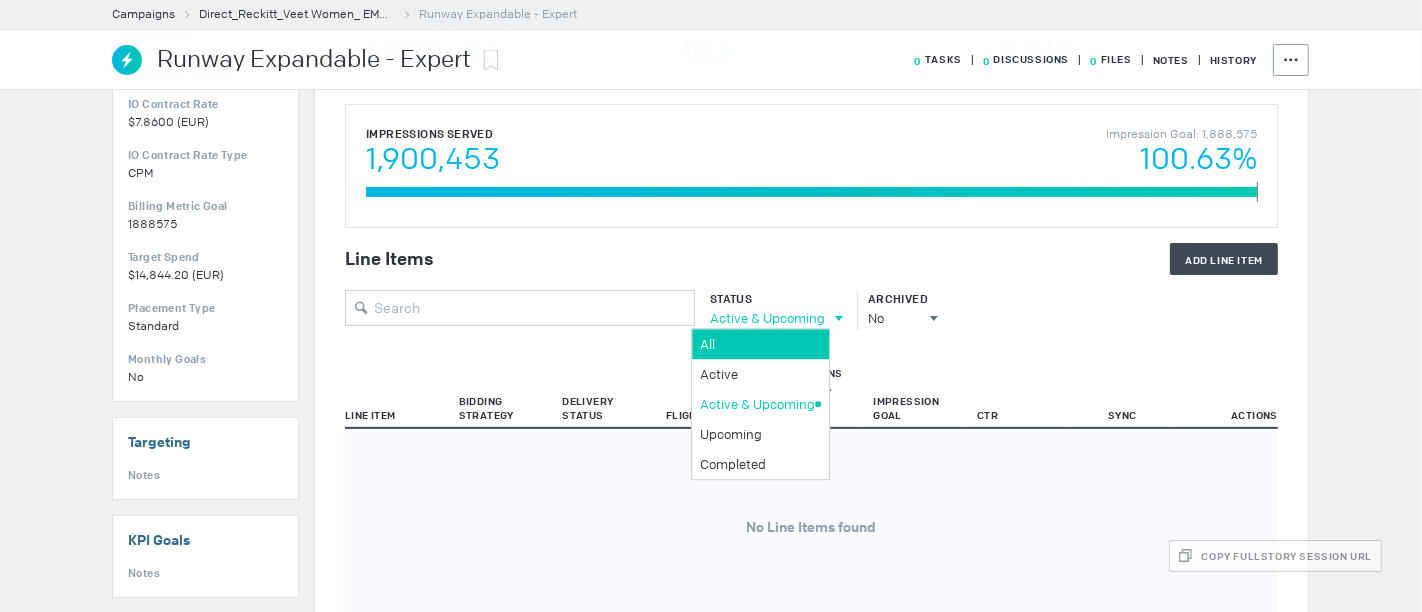 click on "All" at bounding box center [757, 344] 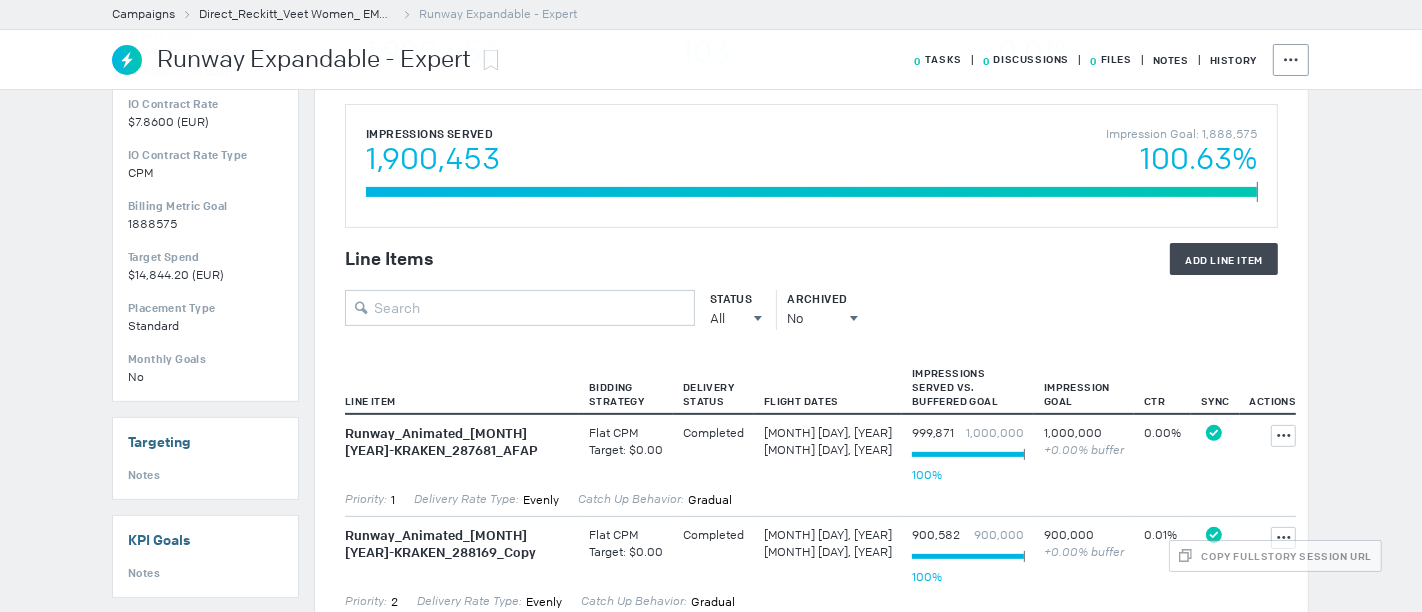 scroll, scrollTop: 555, scrollLeft: 0, axis: vertical 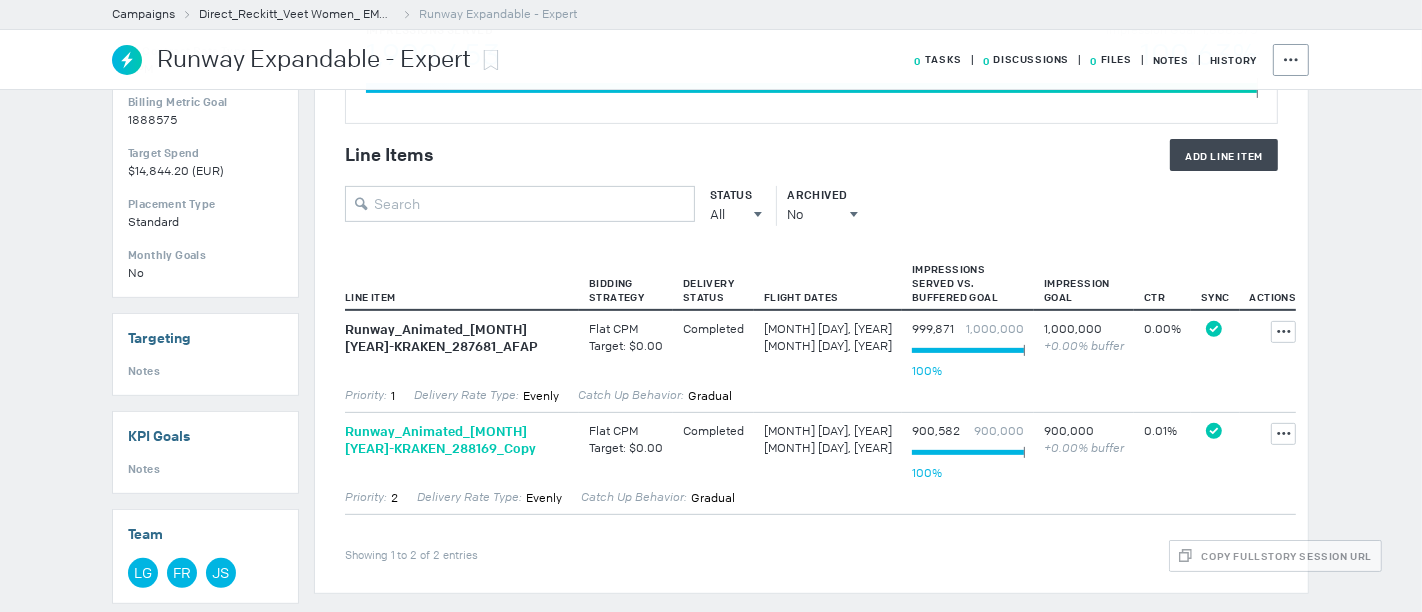 click on "Runway_ Animated_ [MONTH][YEAR]_ KRAKEN_ [NUMBER]_ Copy" at bounding box center (457, 440) 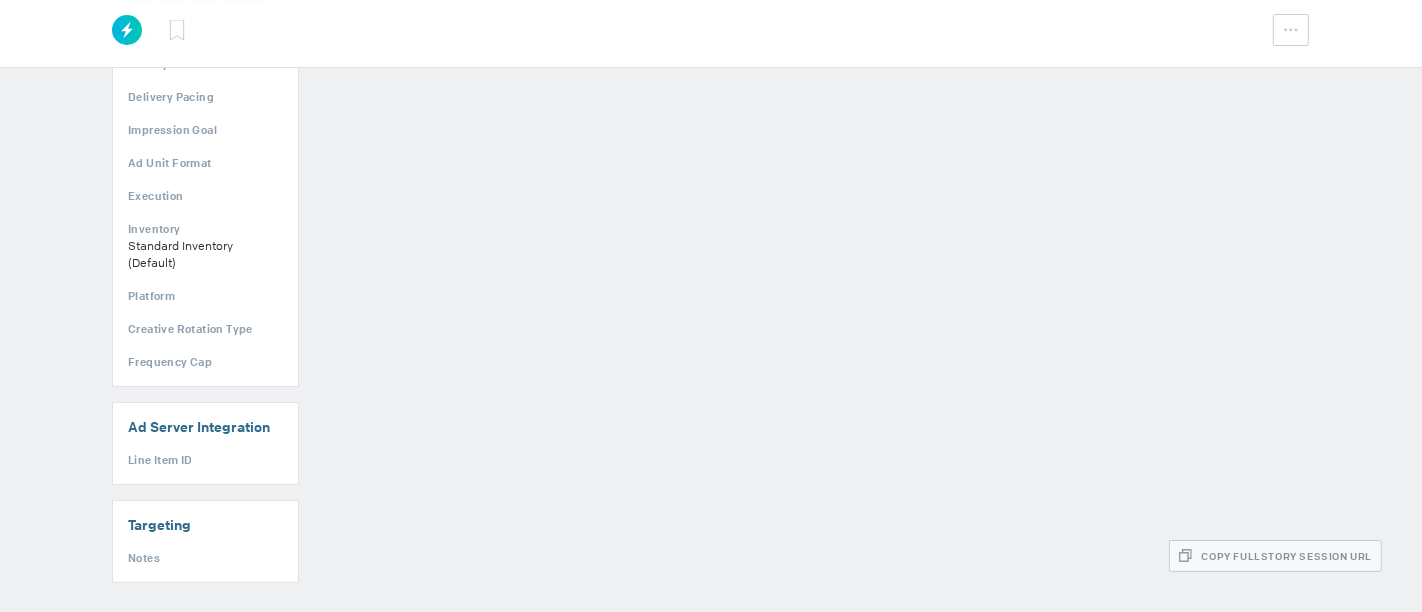 scroll, scrollTop: 0, scrollLeft: 0, axis: both 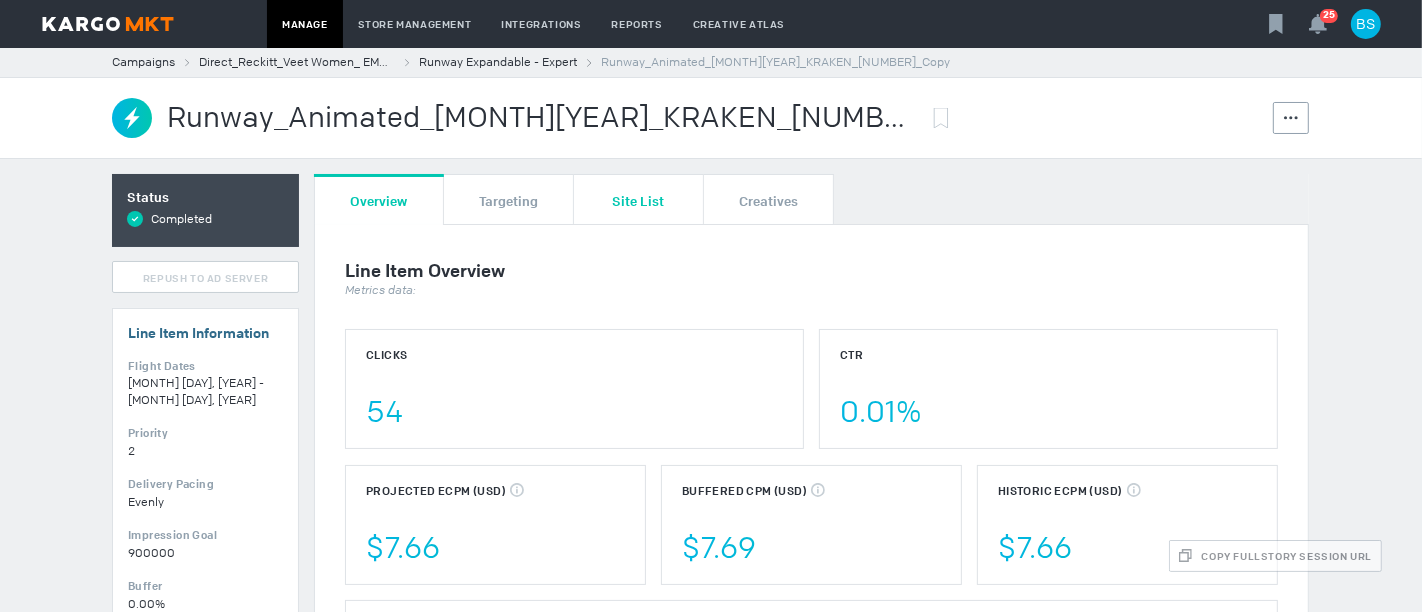 click on "Site List" at bounding box center (639, 199) 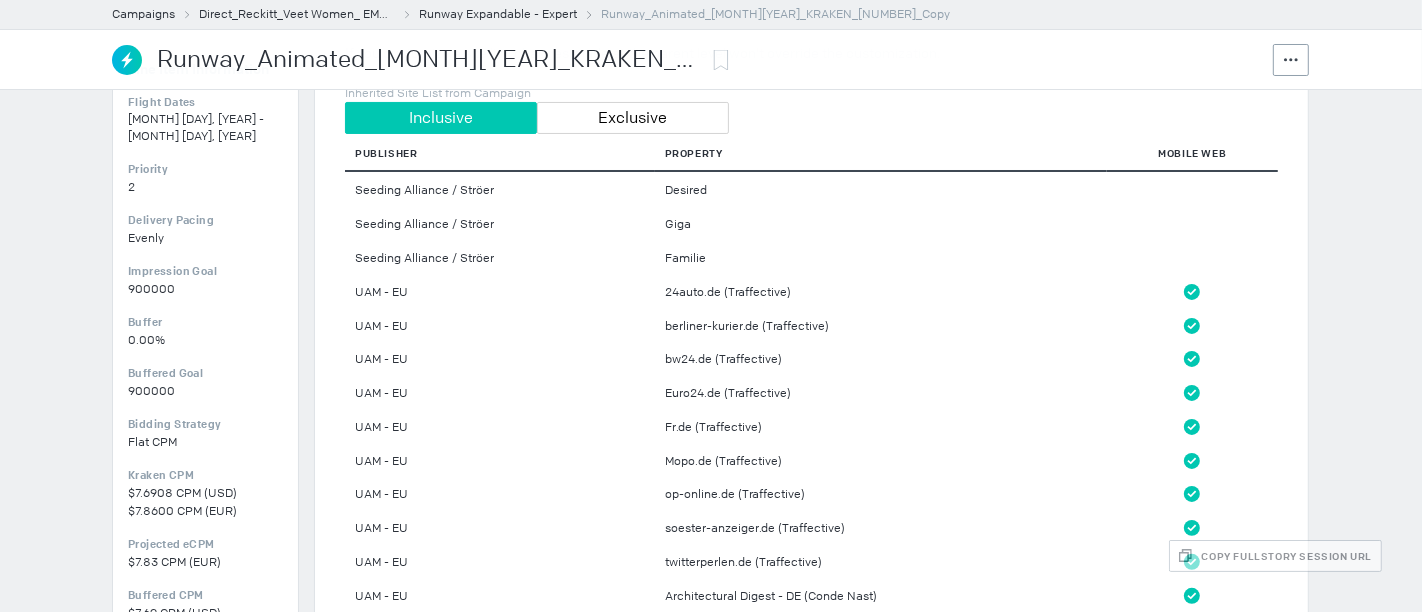 scroll, scrollTop: 265, scrollLeft: 0, axis: vertical 